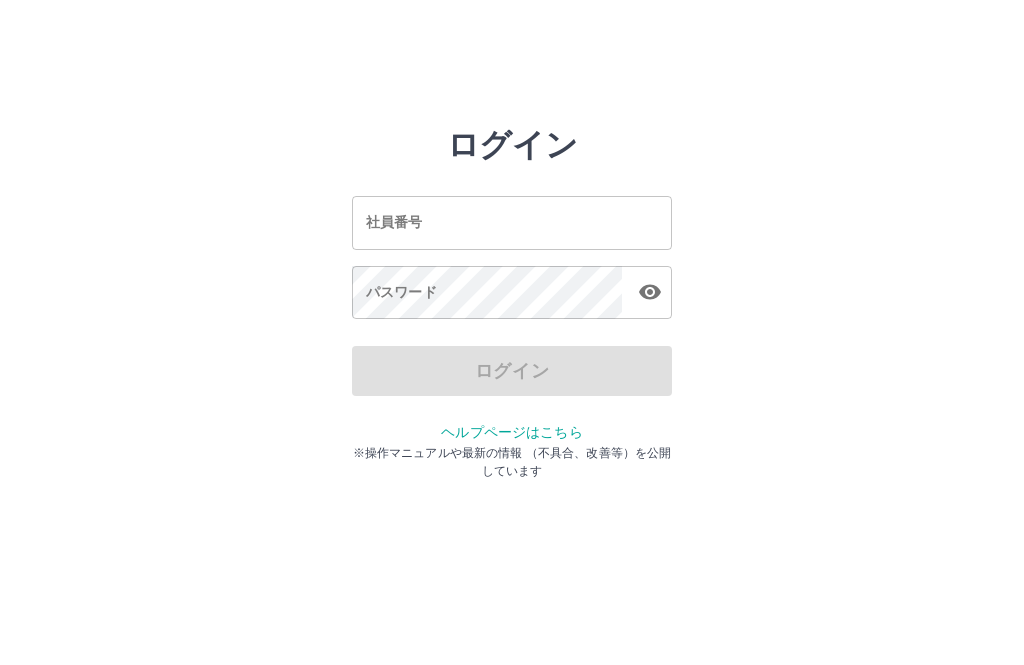 scroll, scrollTop: 0, scrollLeft: 0, axis: both 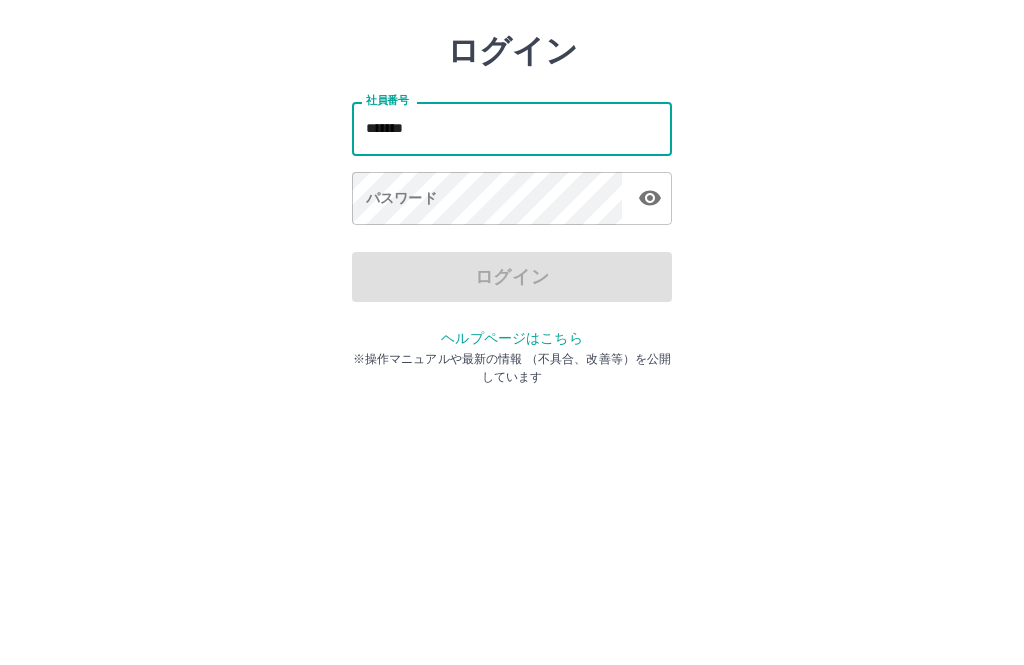 type on "*******" 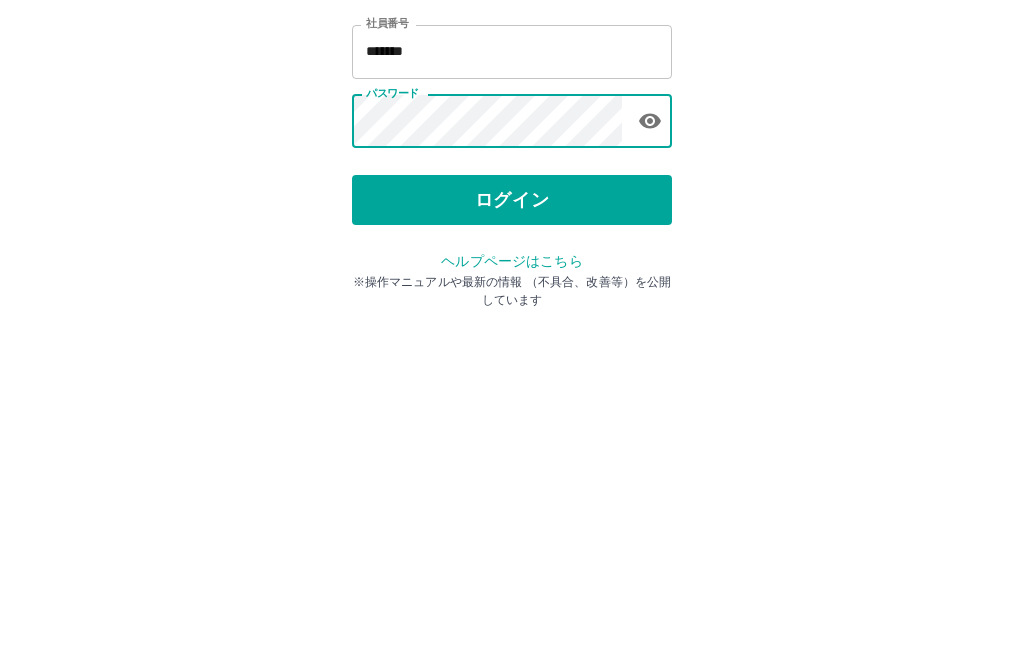 click on "ログイン" at bounding box center [512, 371] 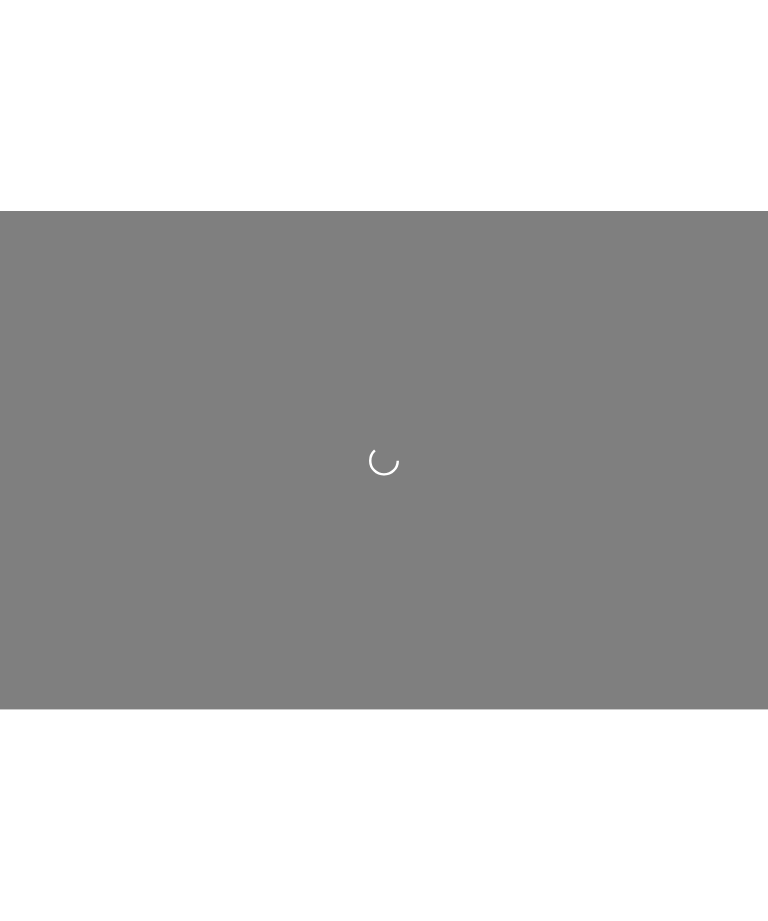 scroll, scrollTop: 0, scrollLeft: 0, axis: both 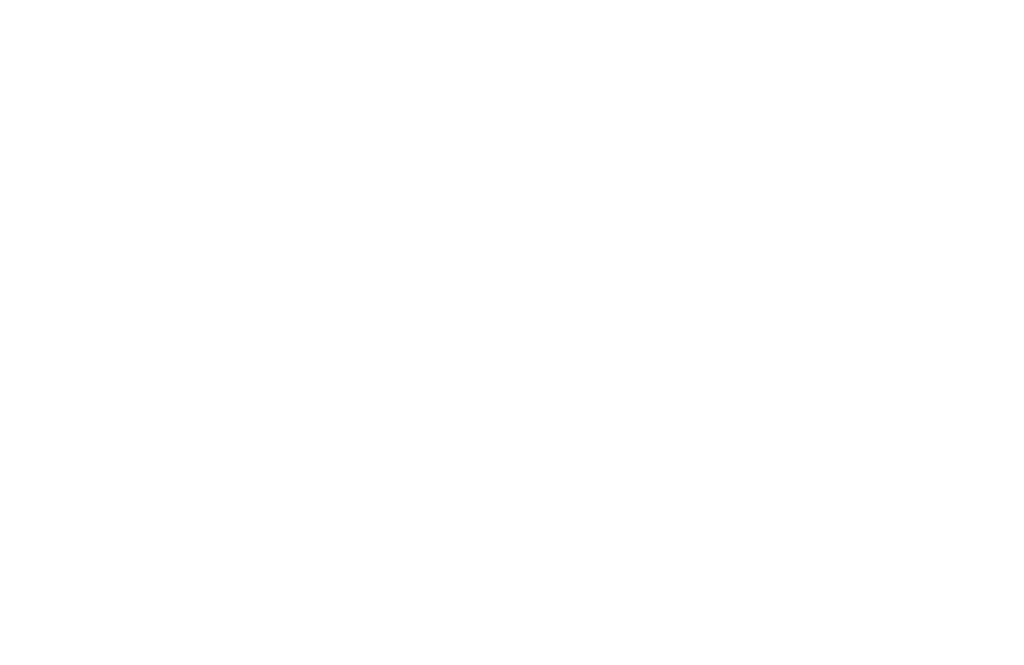 click at bounding box center [512, 0] 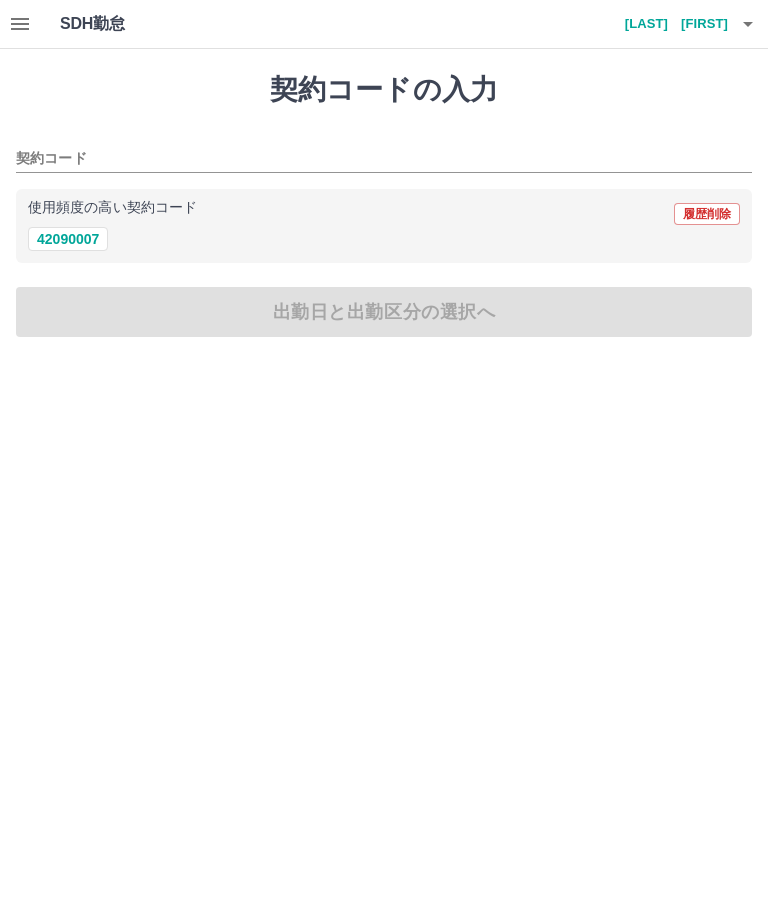 click at bounding box center [20, 24] 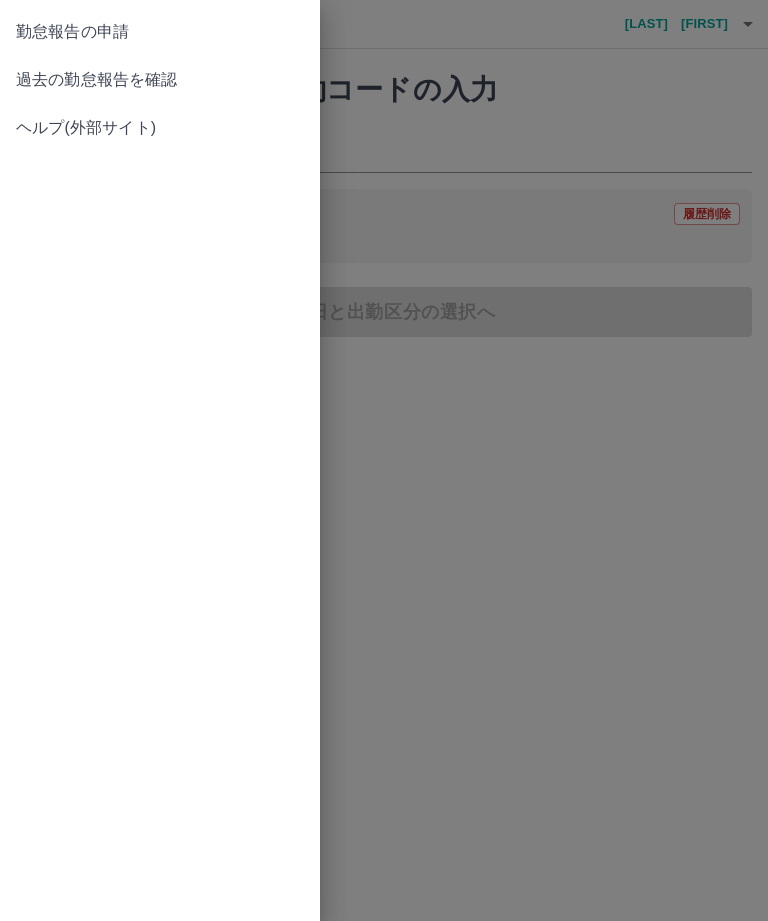 click on "過去の勤怠報告を確認" at bounding box center [160, 80] 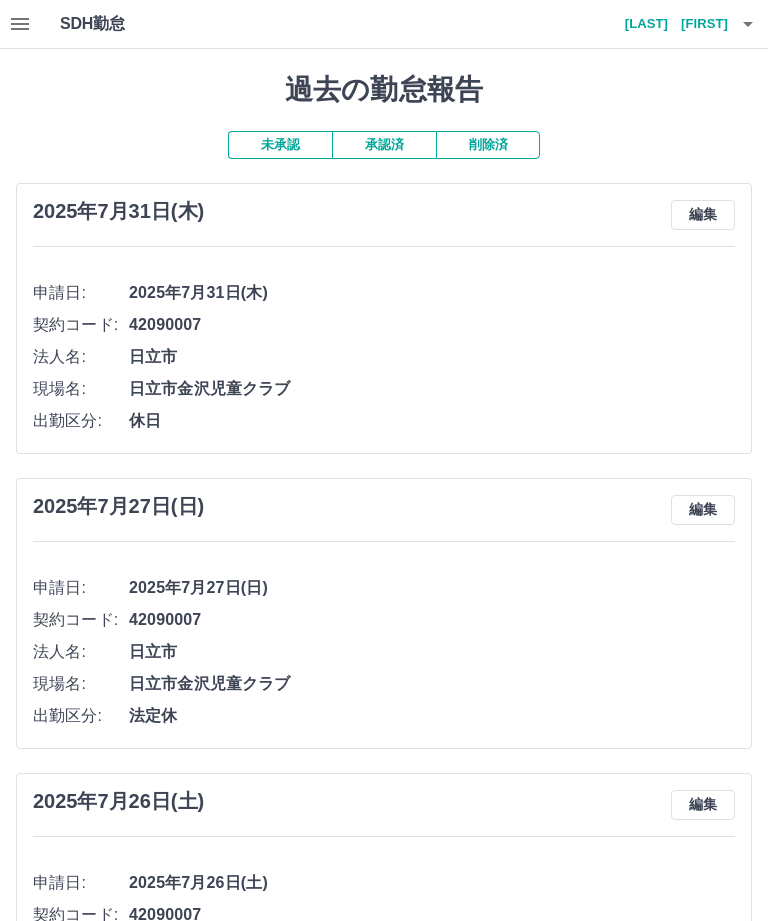 click on "承認済" at bounding box center (384, 145) 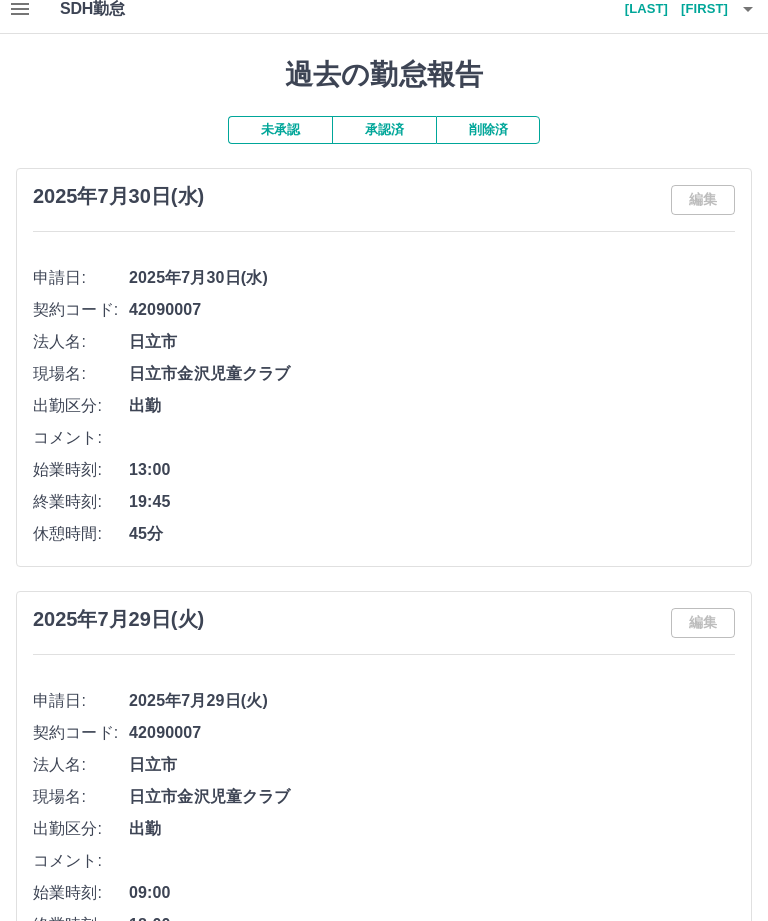 scroll, scrollTop: 0, scrollLeft: 0, axis: both 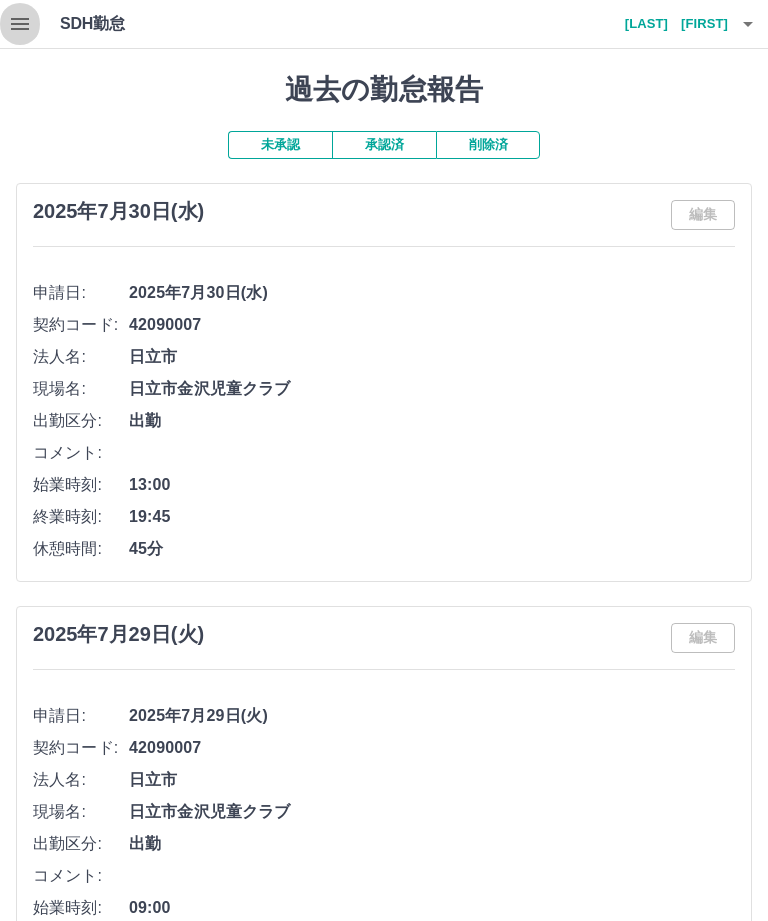 click 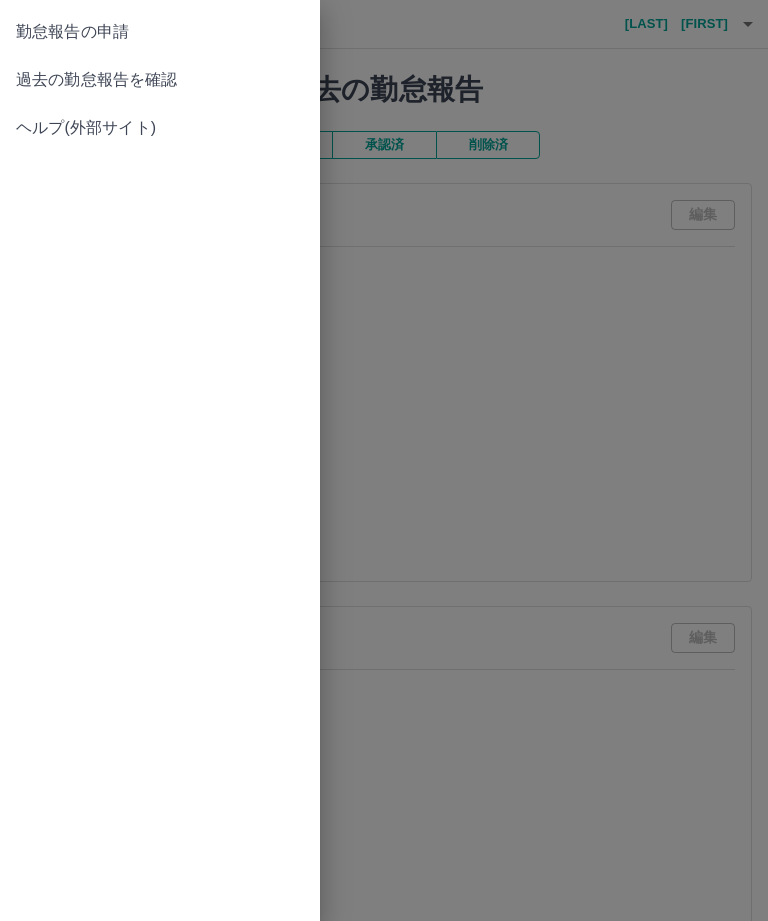 click on "勤怠報告の申請" at bounding box center (160, 32) 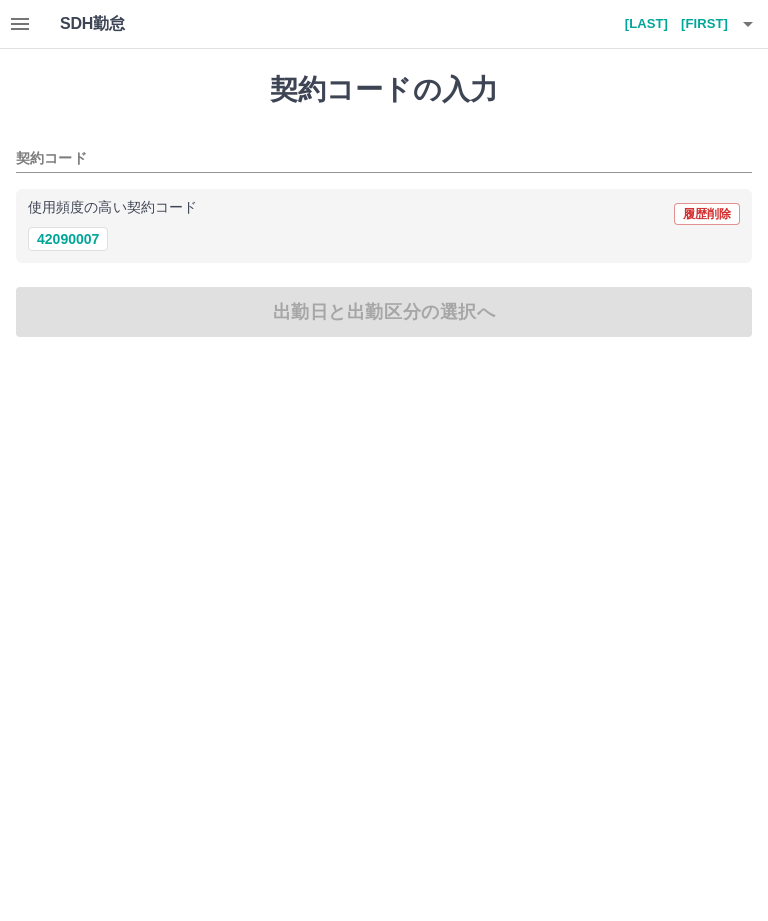 click on "契約コード" at bounding box center [369, 159] 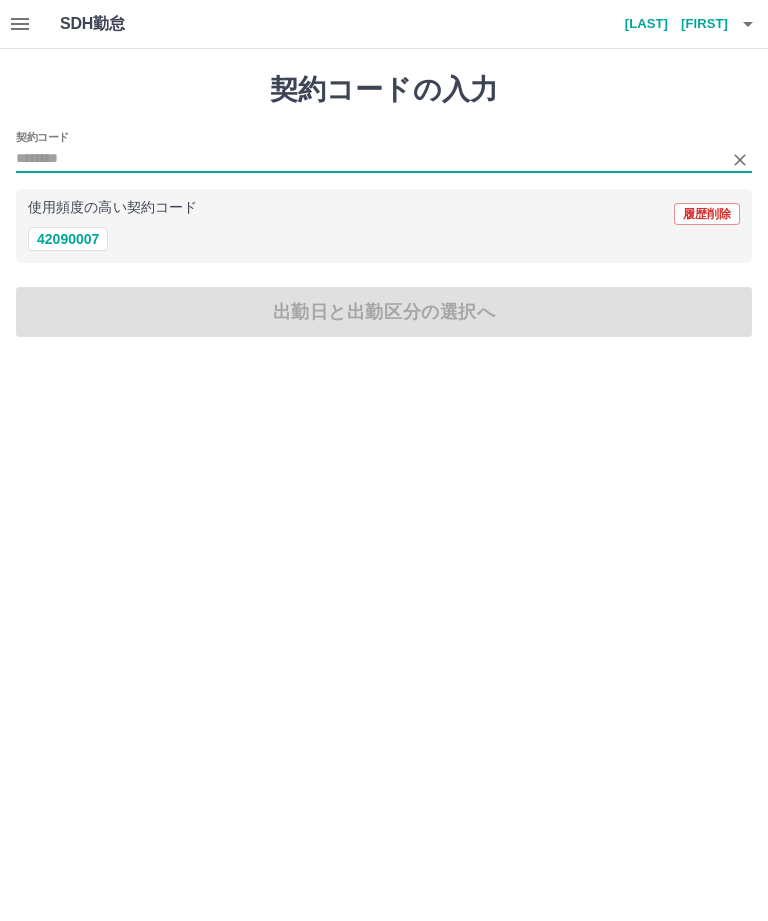 click on "42090007" at bounding box center [68, 239] 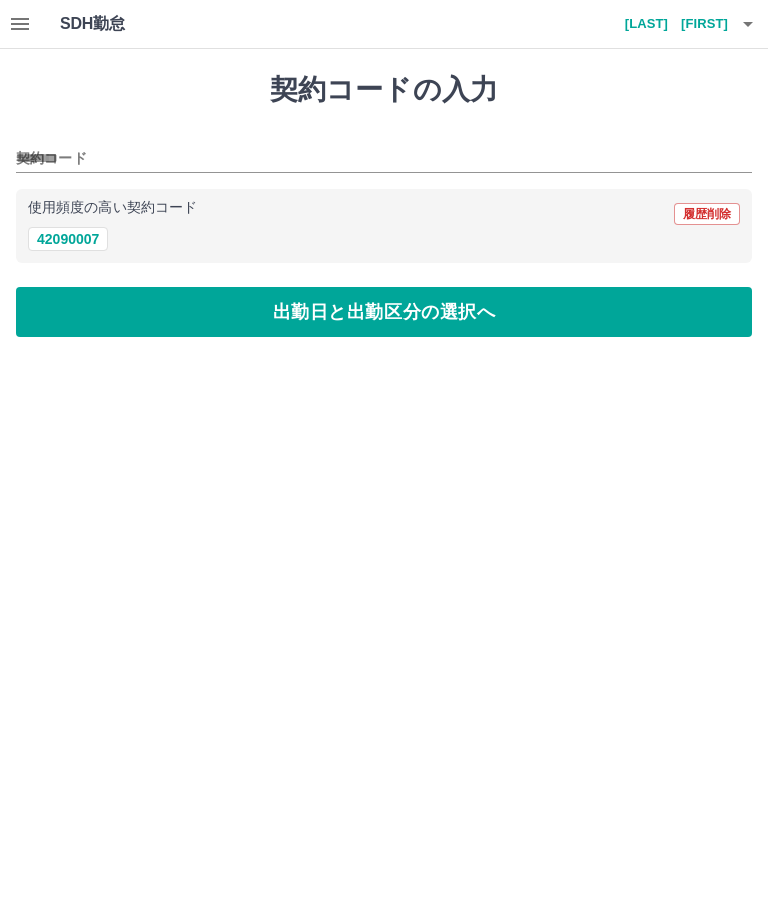 type on "********" 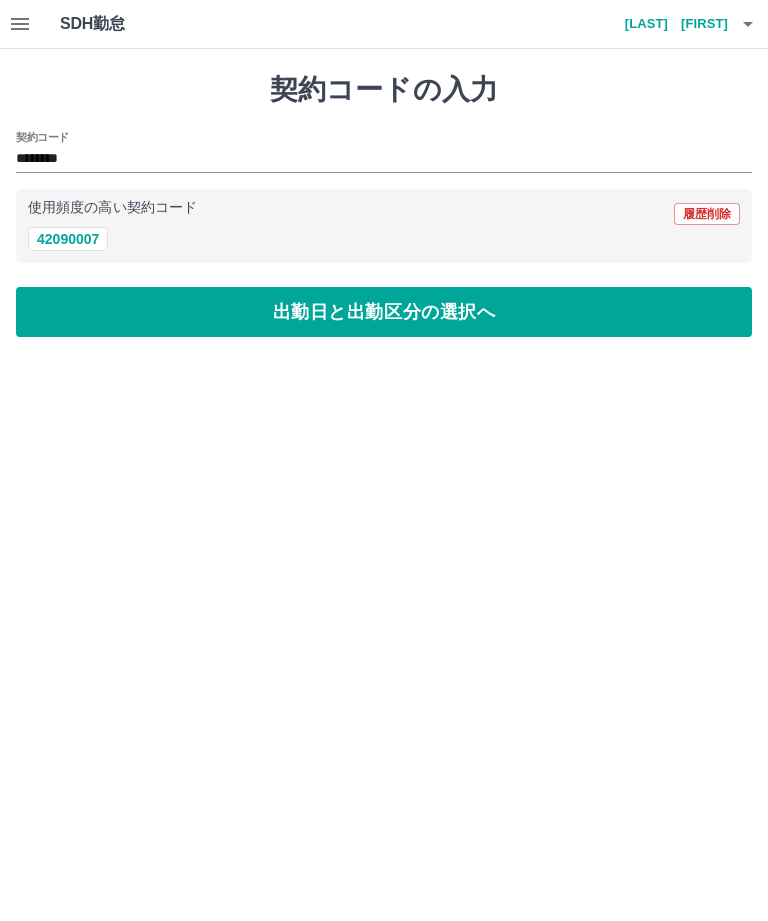 click on "出勤日と出勤区分の選択へ" at bounding box center (384, 312) 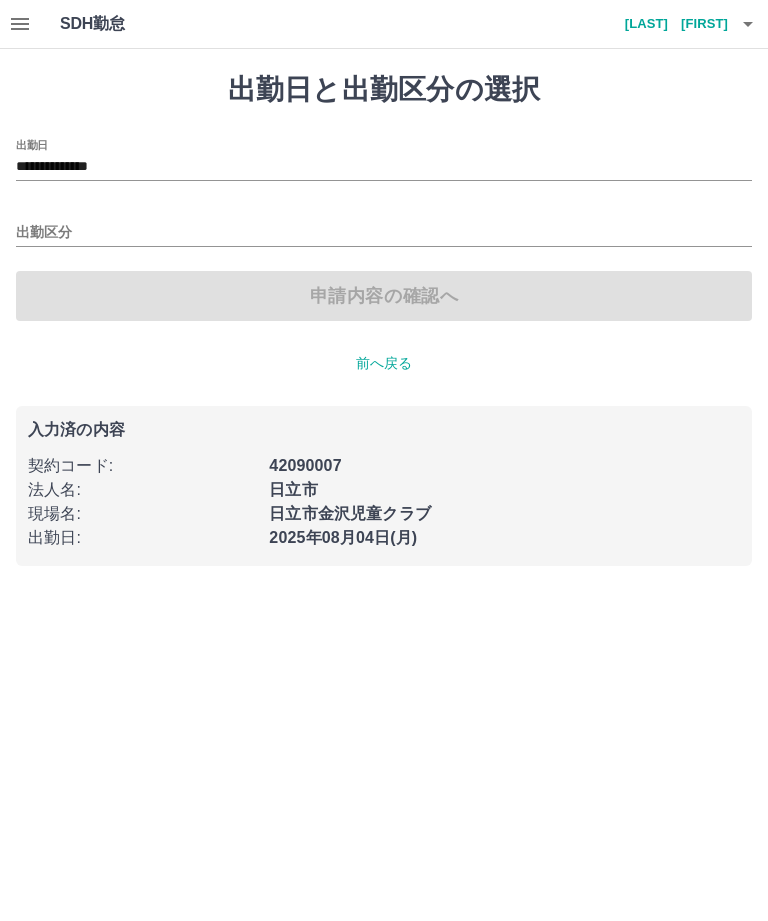 click on "**********" at bounding box center (384, 167) 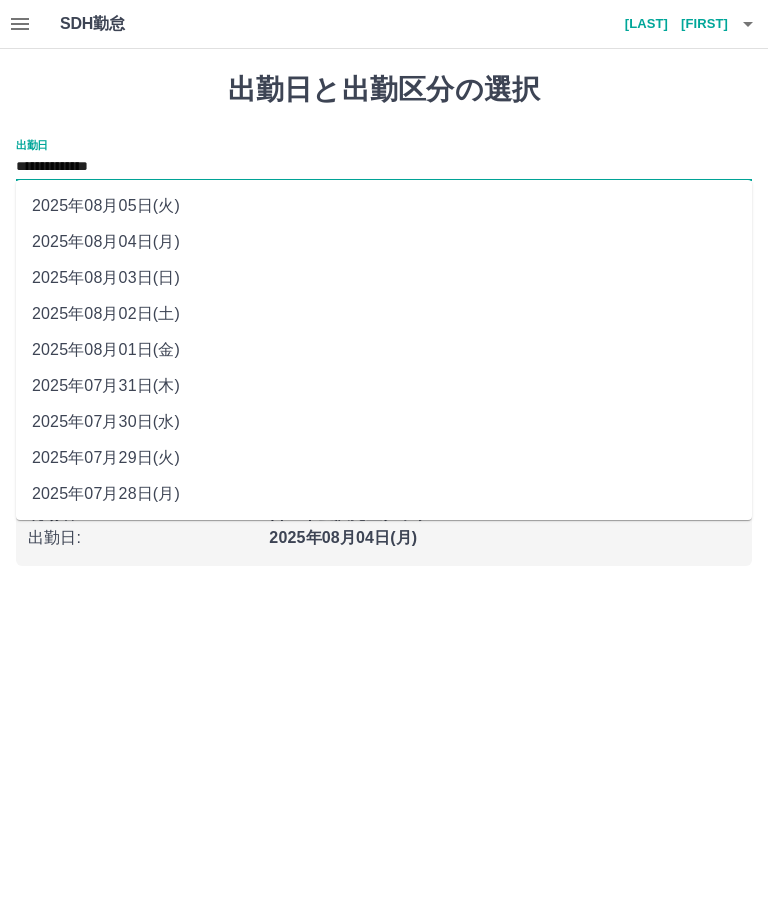 click on "2025年08月01日(金)" at bounding box center [384, 350] 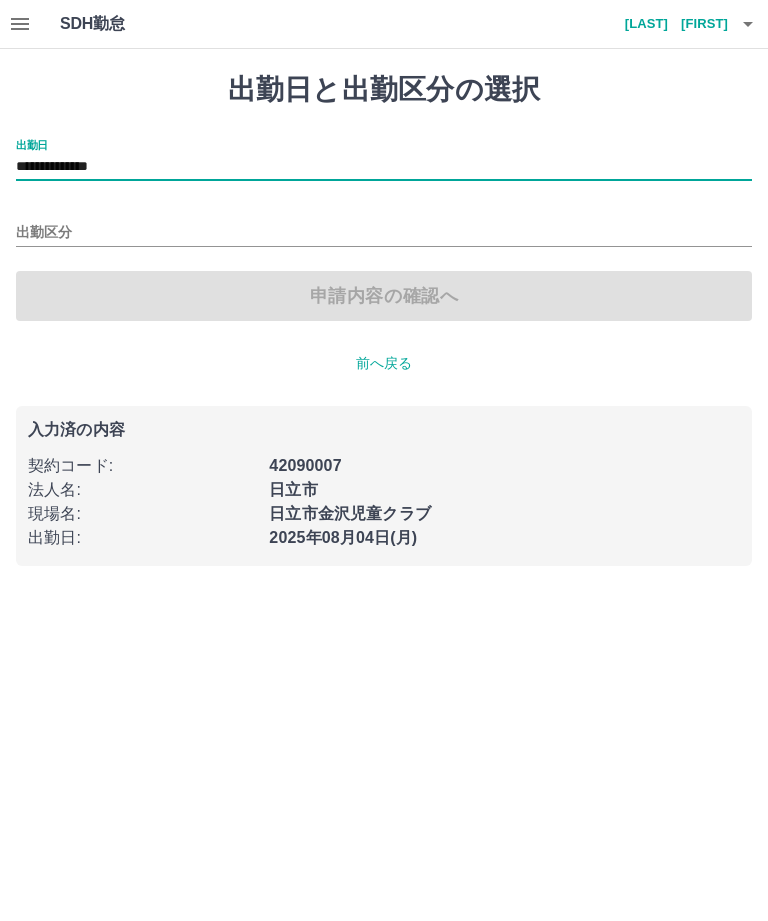 click on "出勤区分" at bounding box center [384, 233] 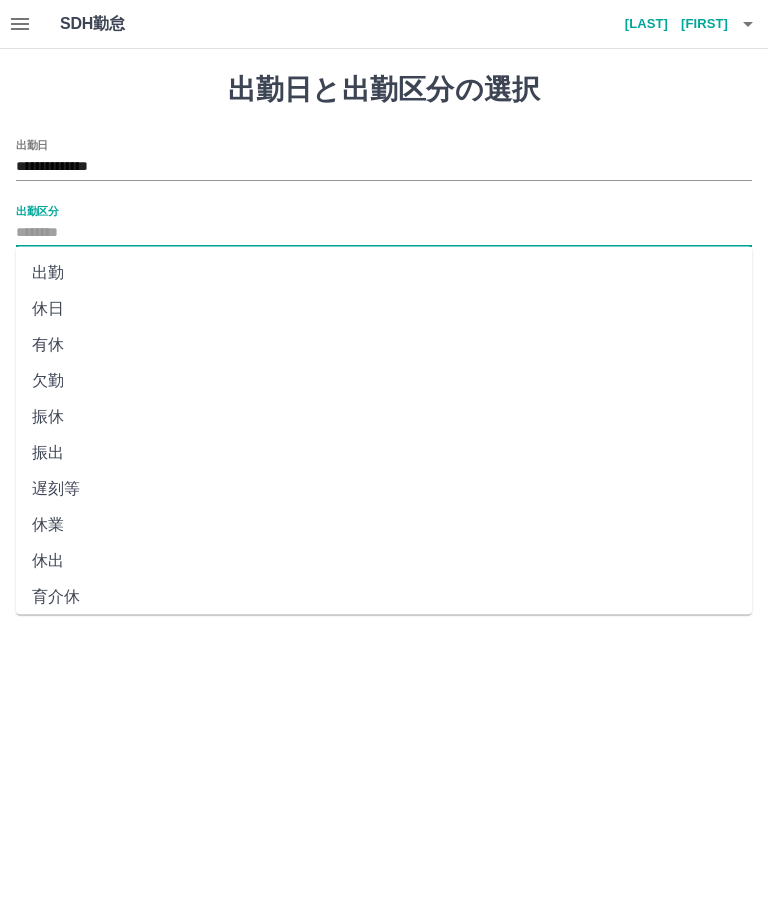 click on "出勤" at bounding box center [384, 273] 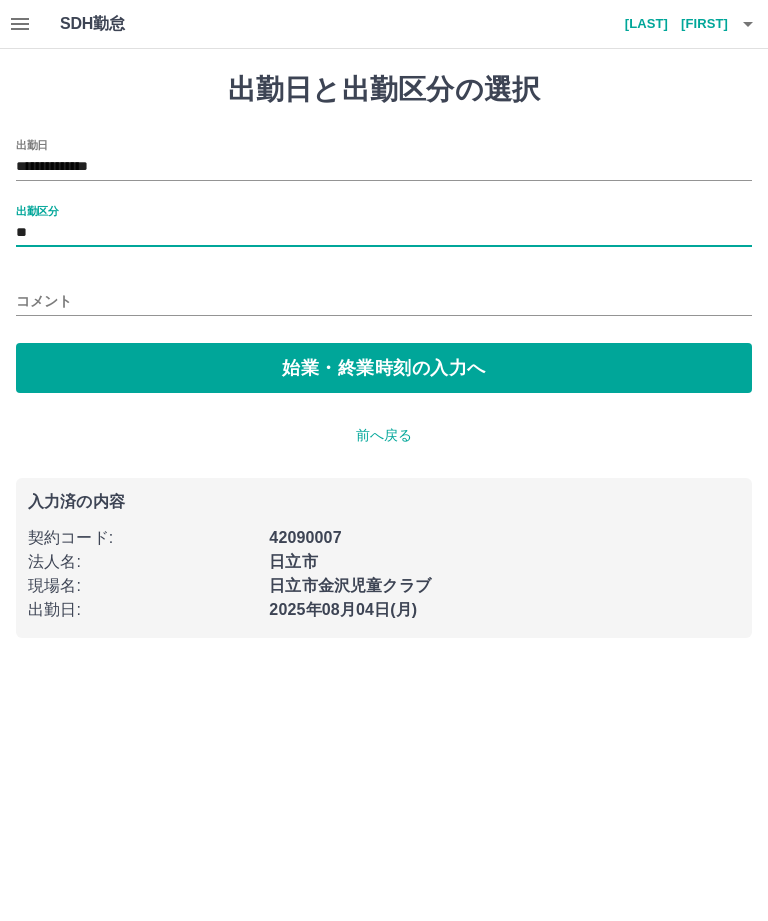 click on "始業・終業時刻の入力へ" at bounding box center [384, 368] 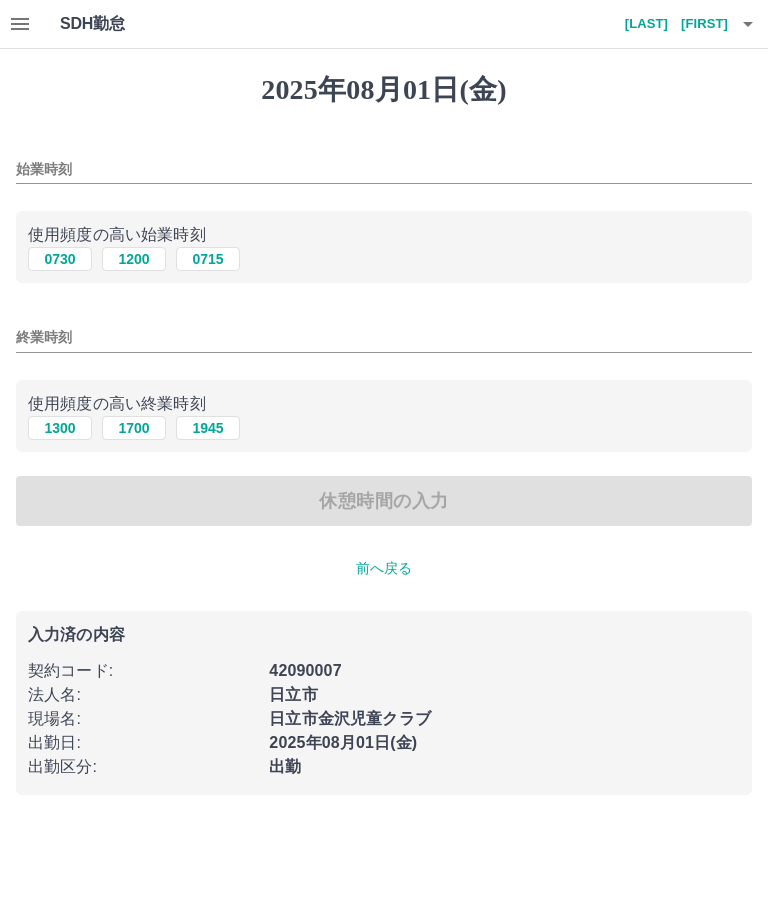 click on "始業時刻" at bounding box center [384, 169] 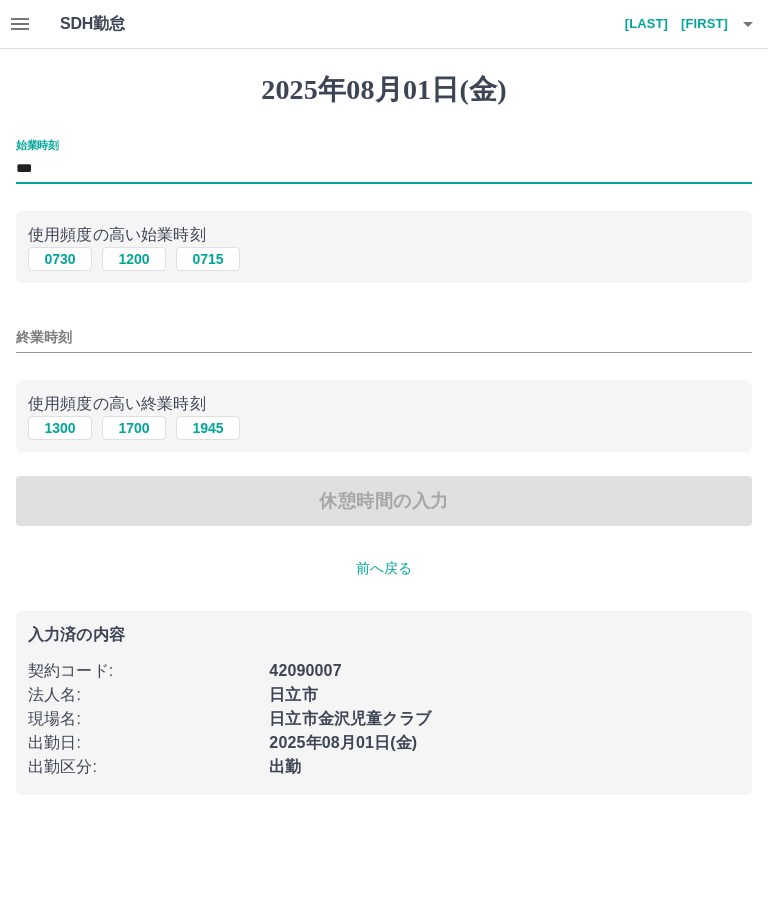type on "***" 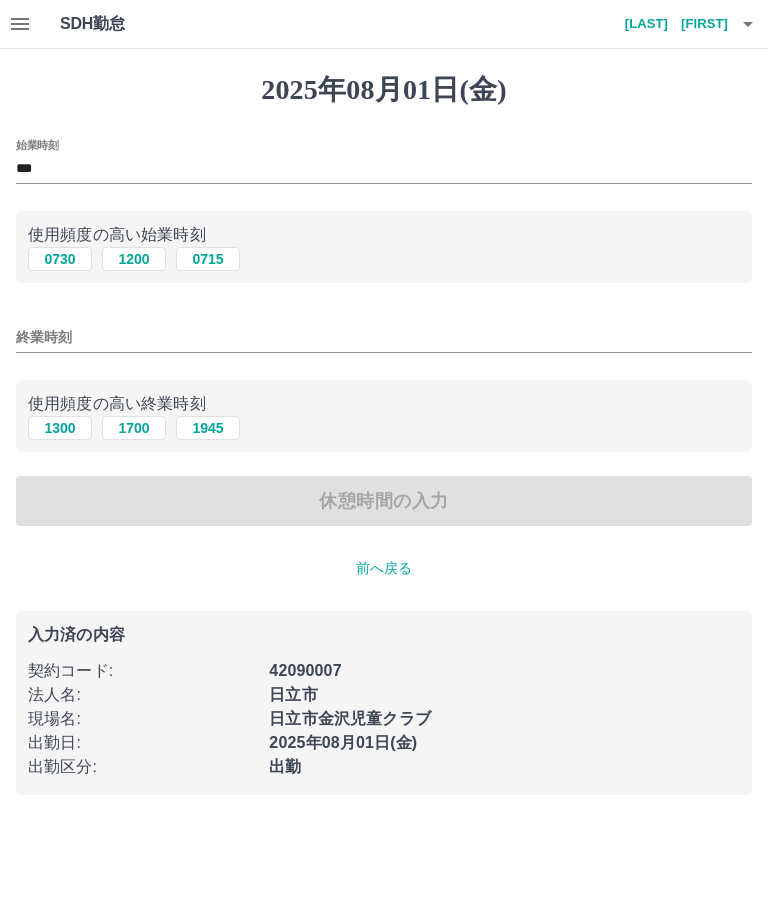 click on "終業時刻" at bounding box center [384, 337] 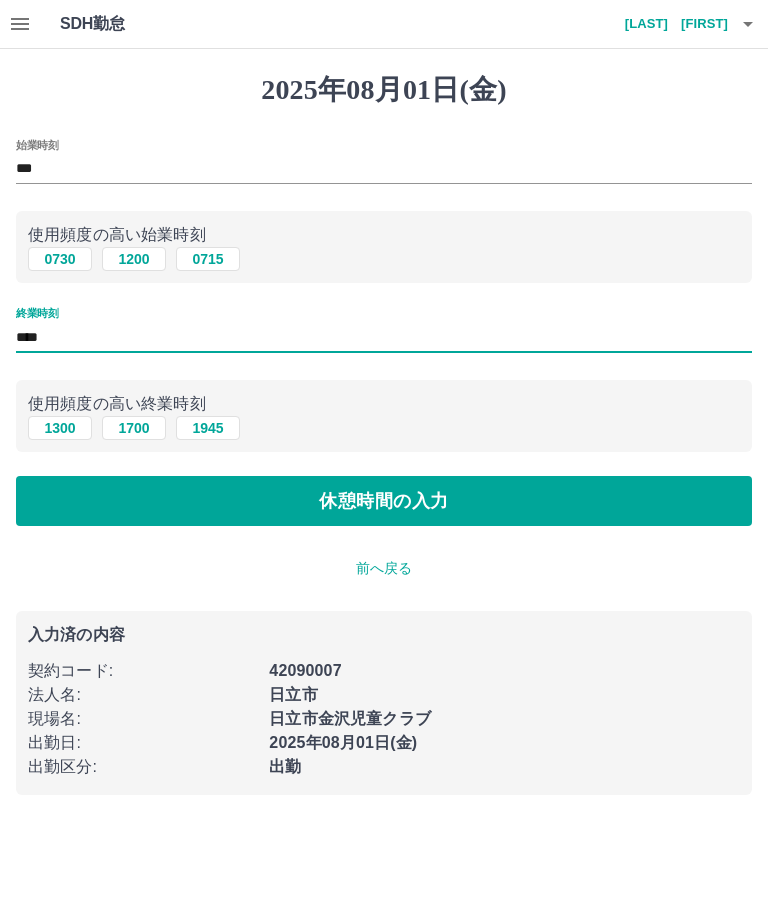type on "****" 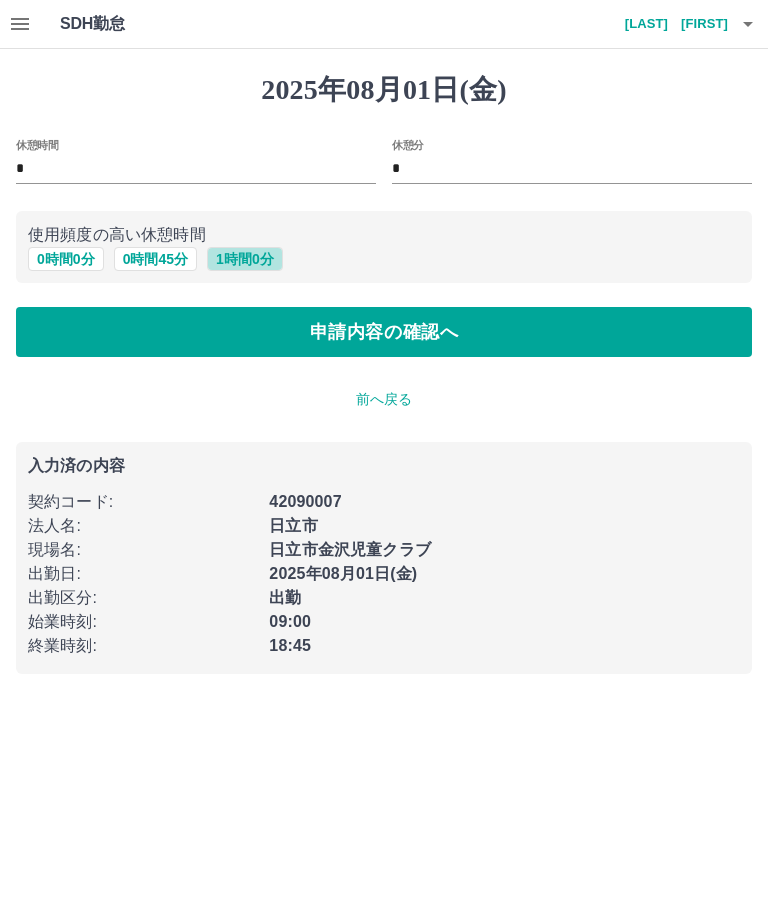 click on "1 時間 0 分" at bounding box center (245, 259) 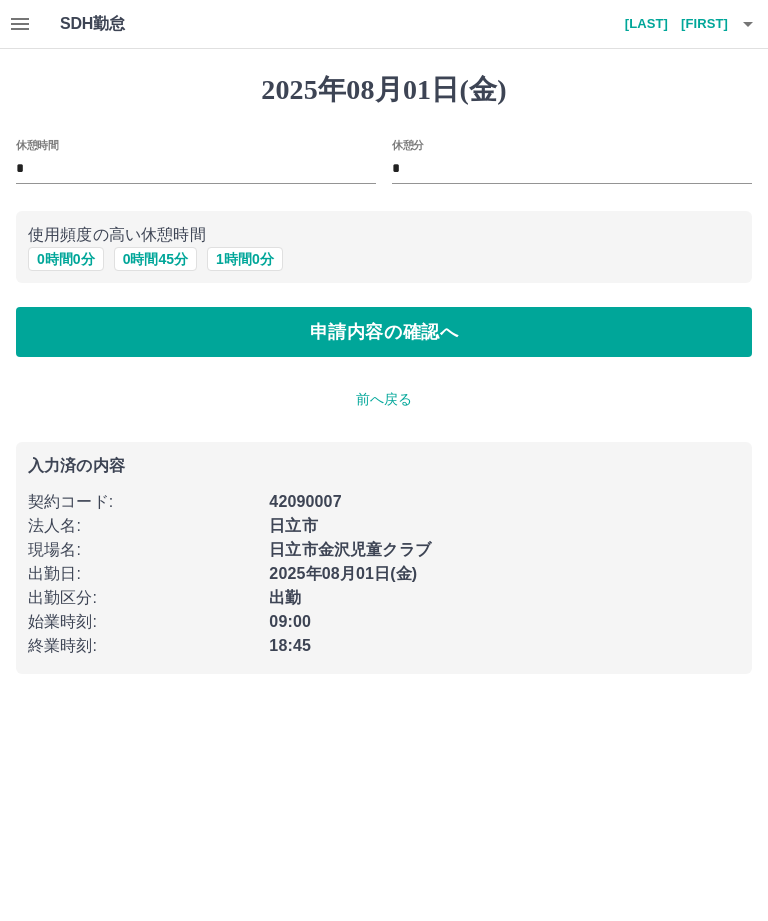 click on "申請内容の確認へ" at bounding box center [384, 332] 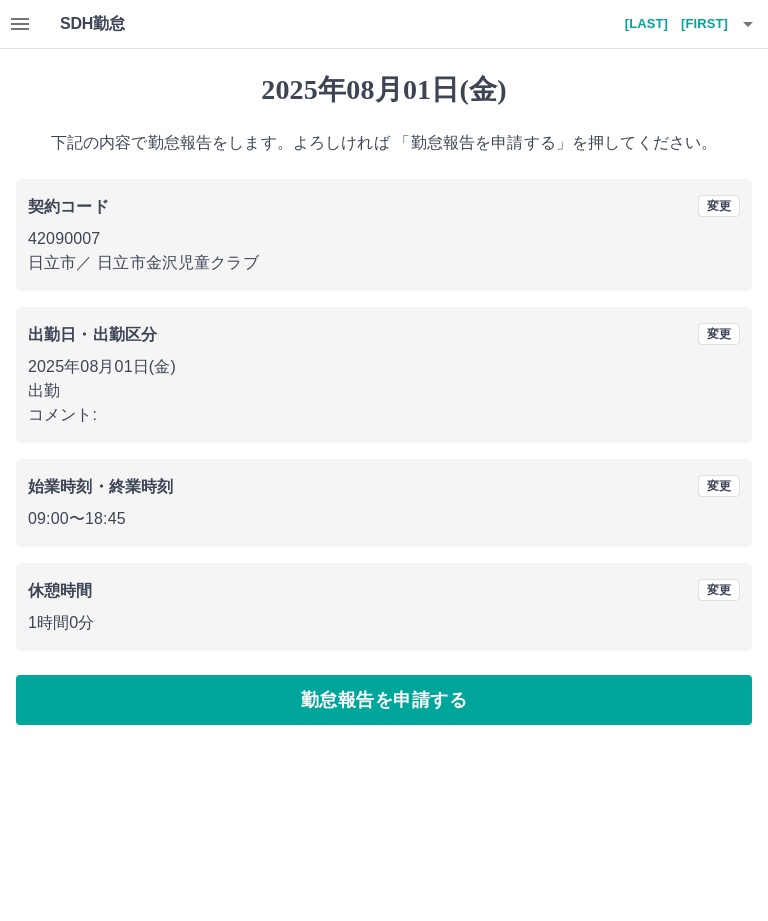 click on "勤怠報告を申請する" at bounding box center [384, 700] 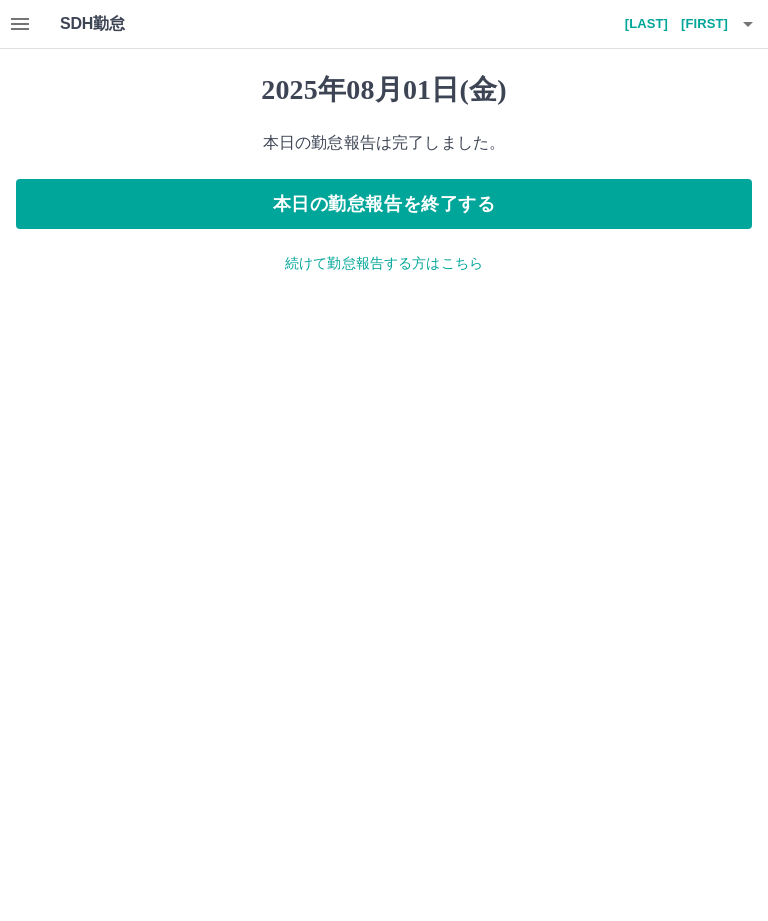 click on "本日の勤怠報告を終了する" at bounding box center (384, 204) 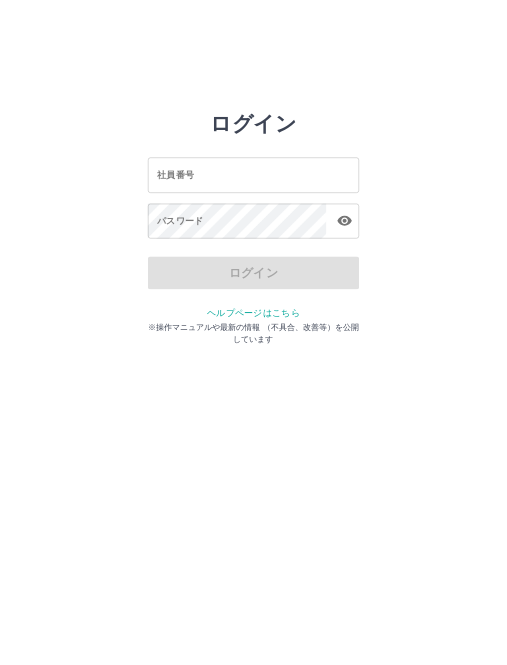scroll, scrollTop: 0, scrollLeft: 0, axis: both 